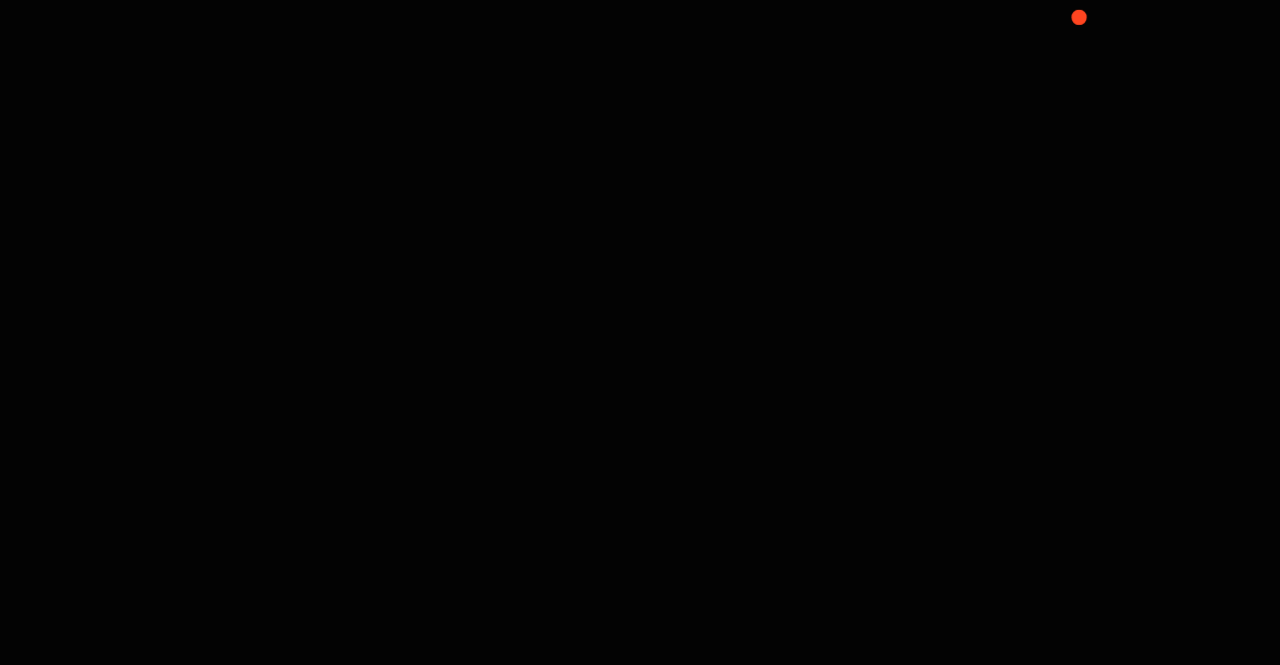 scroll, scrollTop: 0, scrollLeft: 0, axis: both 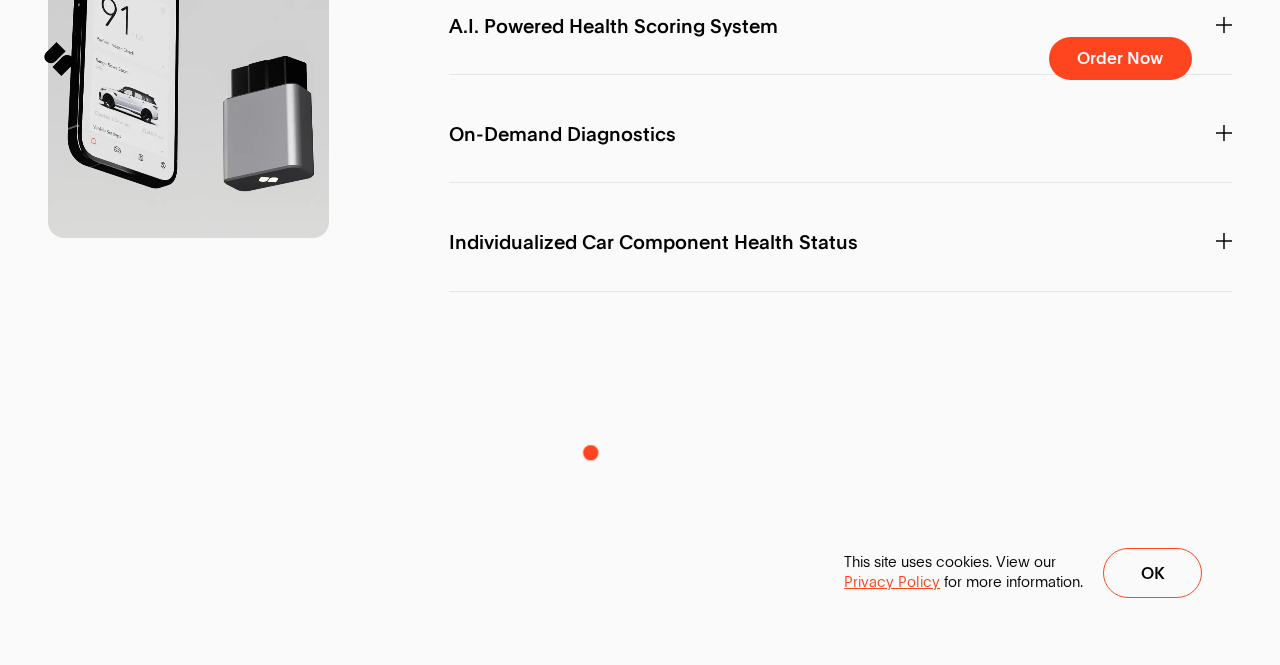 click on "On-Demand Diagnostics" at bounding box center (840, 134) 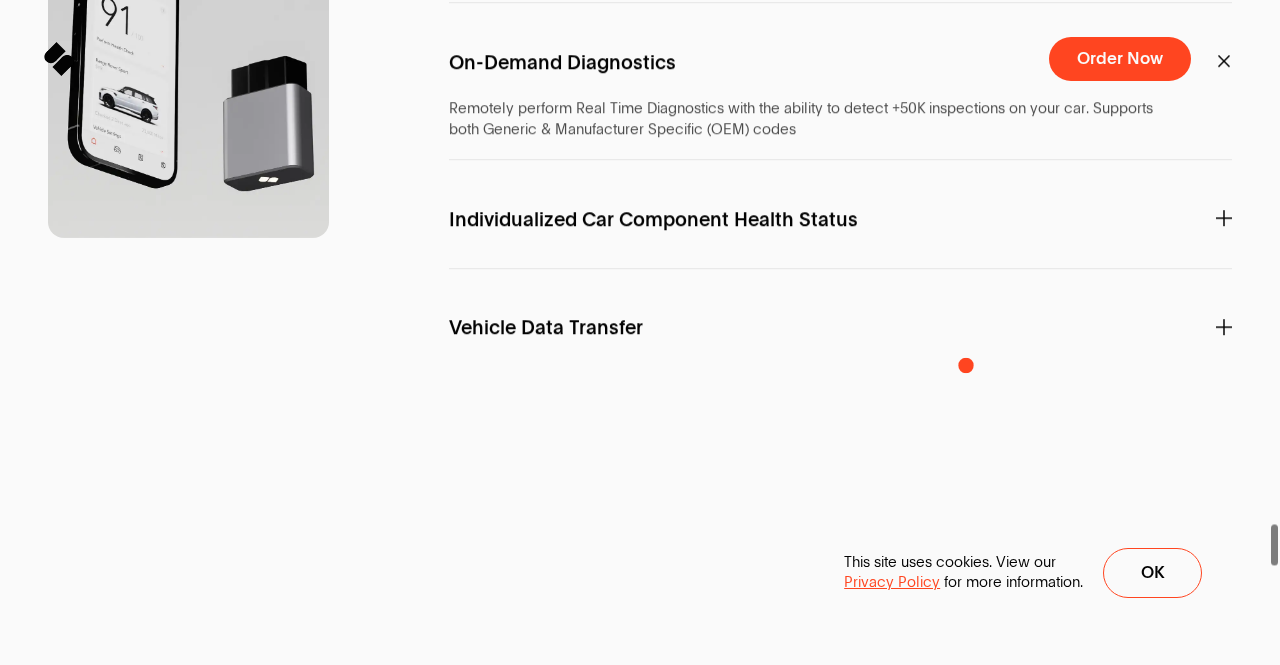 click on "Individualized Car Component Health Status A summary of the overall health status of major components of the your car. Providing deeper insights  into different vehicle systems inside your car." at bounding box center (840, 231) 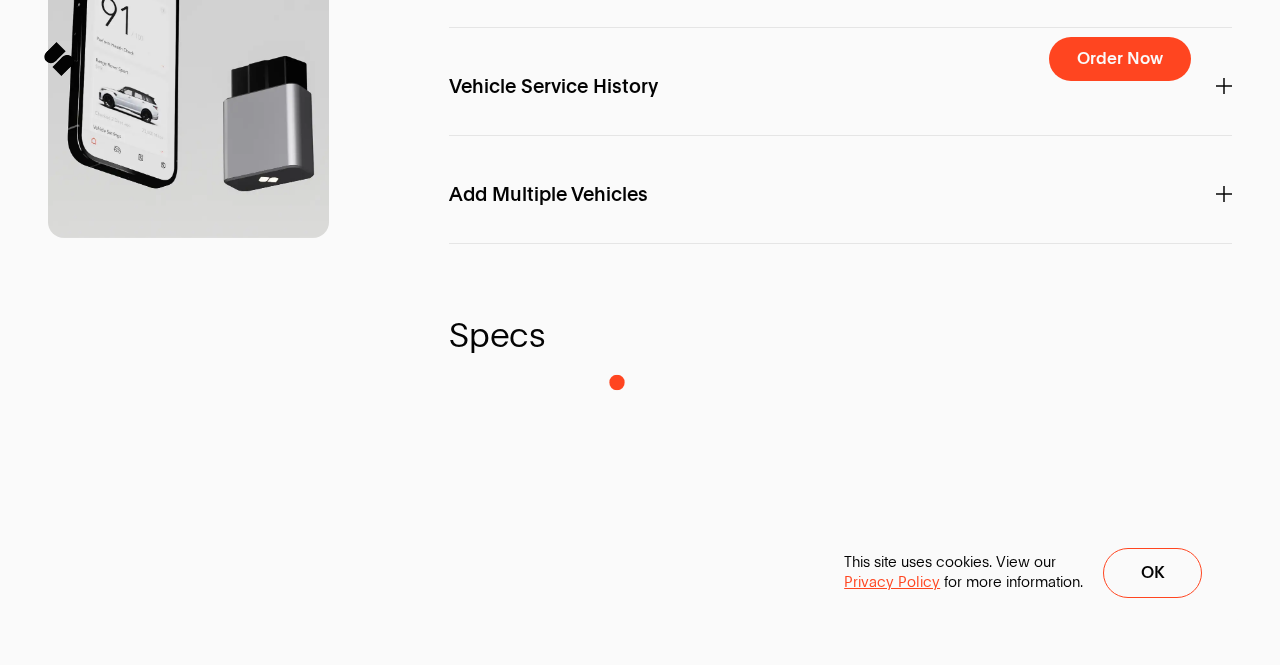 click on "Vehicle Service History" at bounding box center (553, 87) 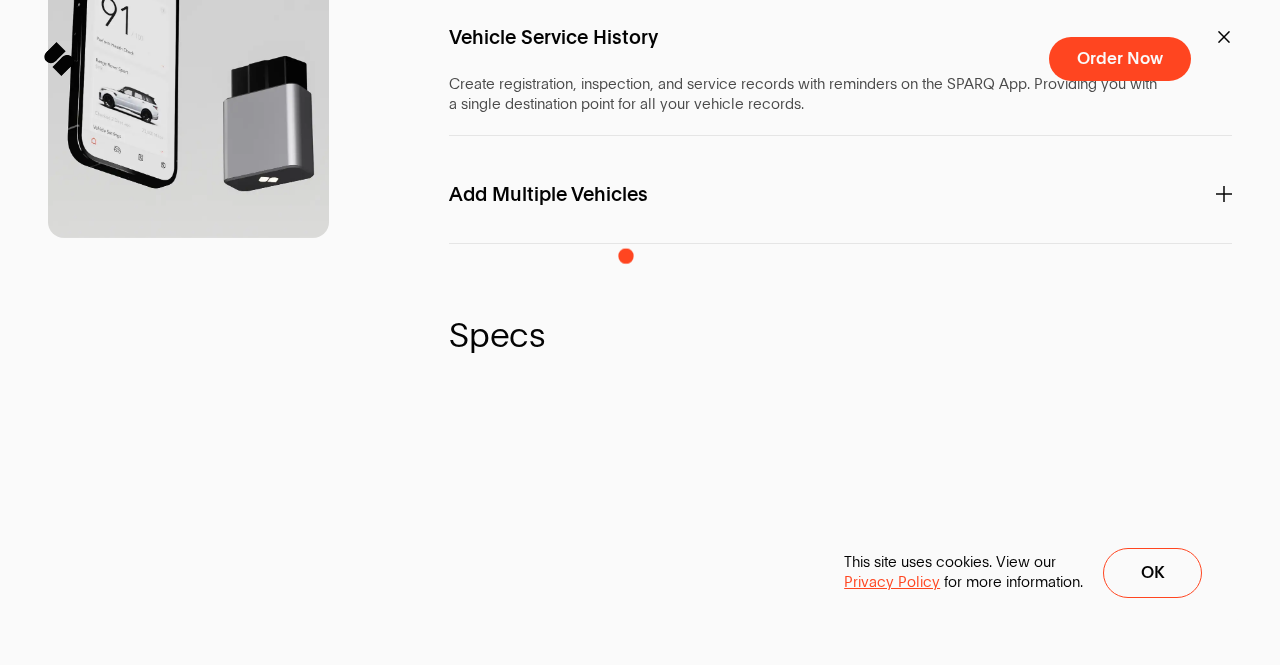 click on "Shared-Access" at bounding box center (840, -70) 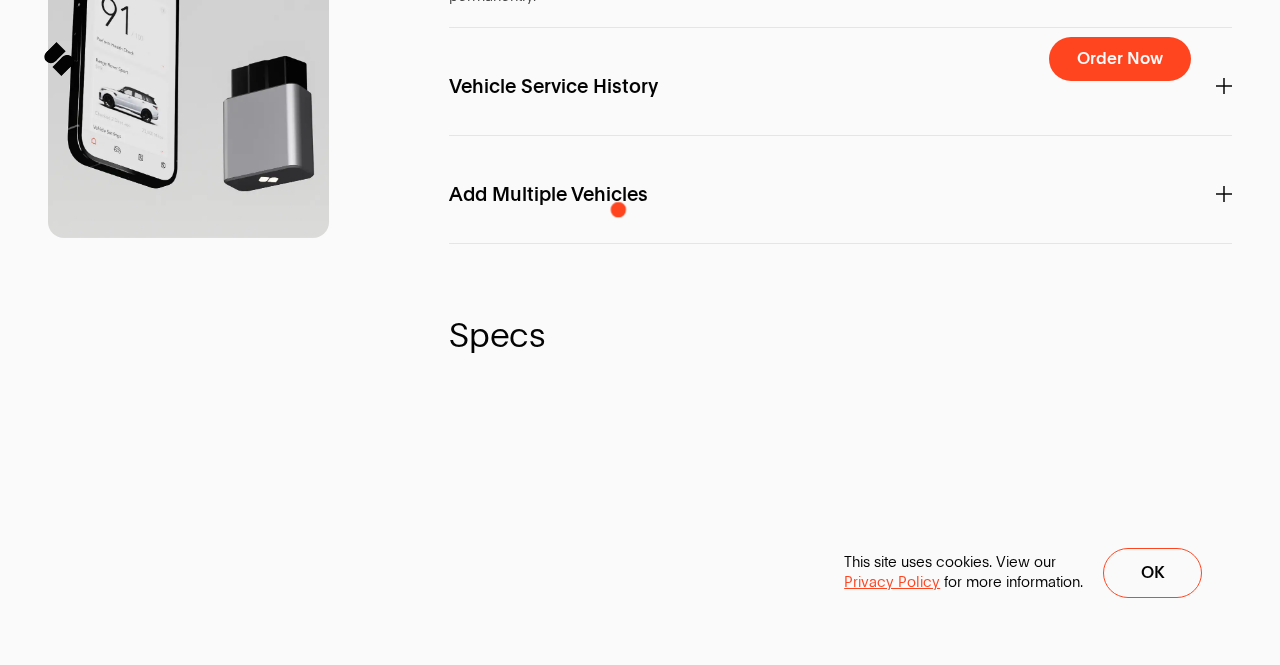 click on "Vehicle Data Transfer" at bounding box center [546, -178] 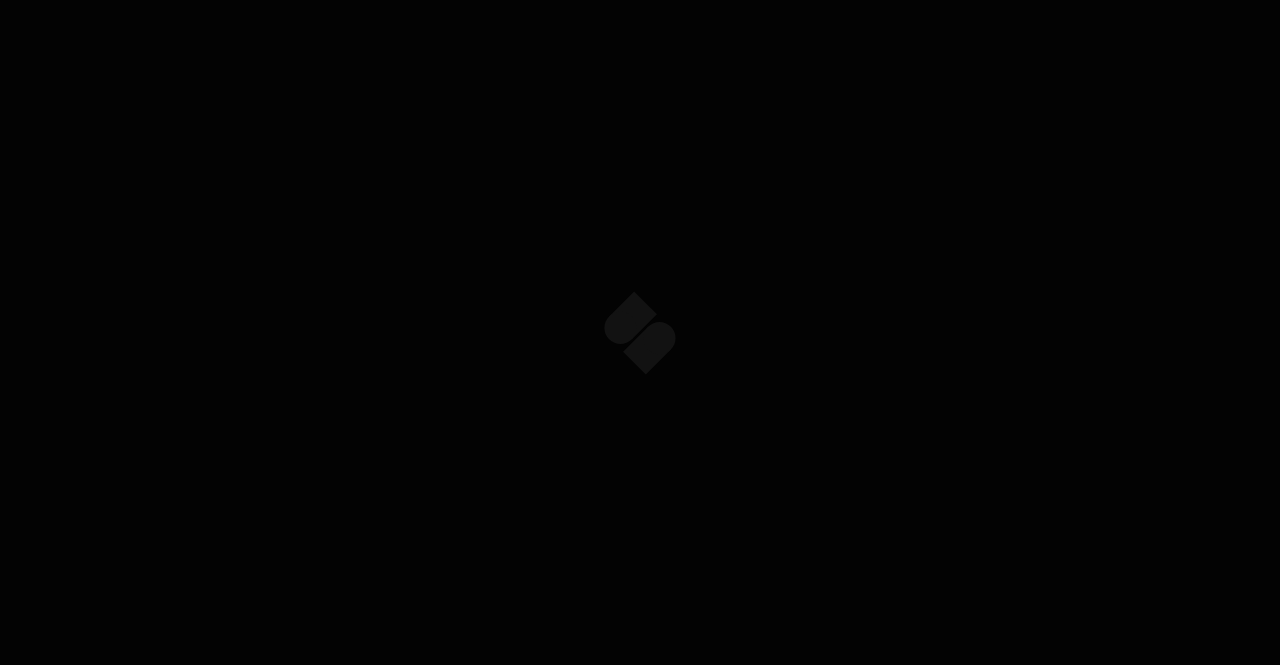 scroll, scrollTop: 0, scrollLeft: 0, axis: both 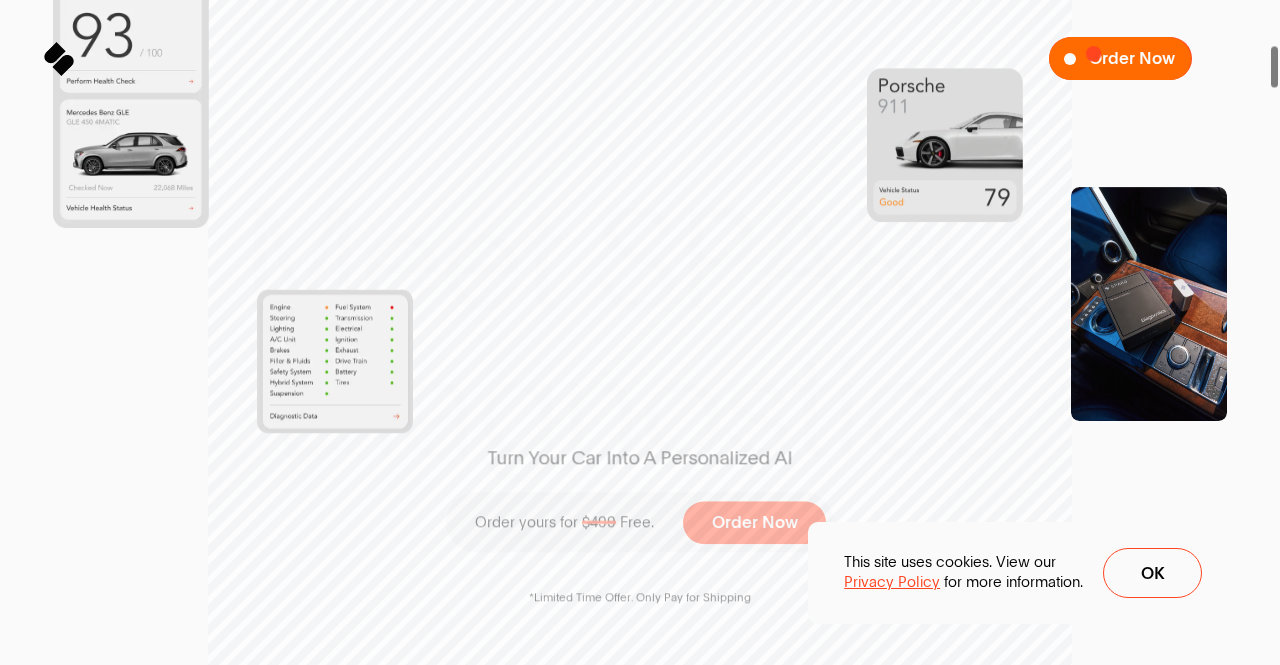 click on "Order Now" at bounding box center (1132, 58) 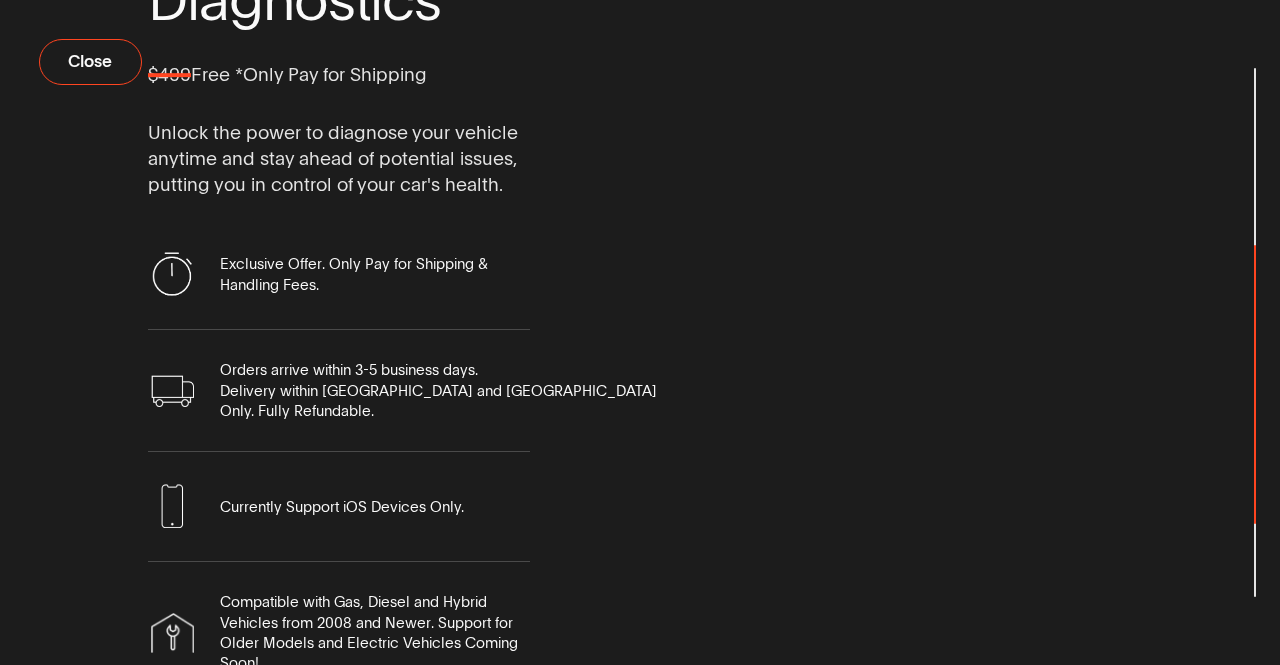 scroll, scrollTop: 337, scrollLeft: 0, axis: vertical 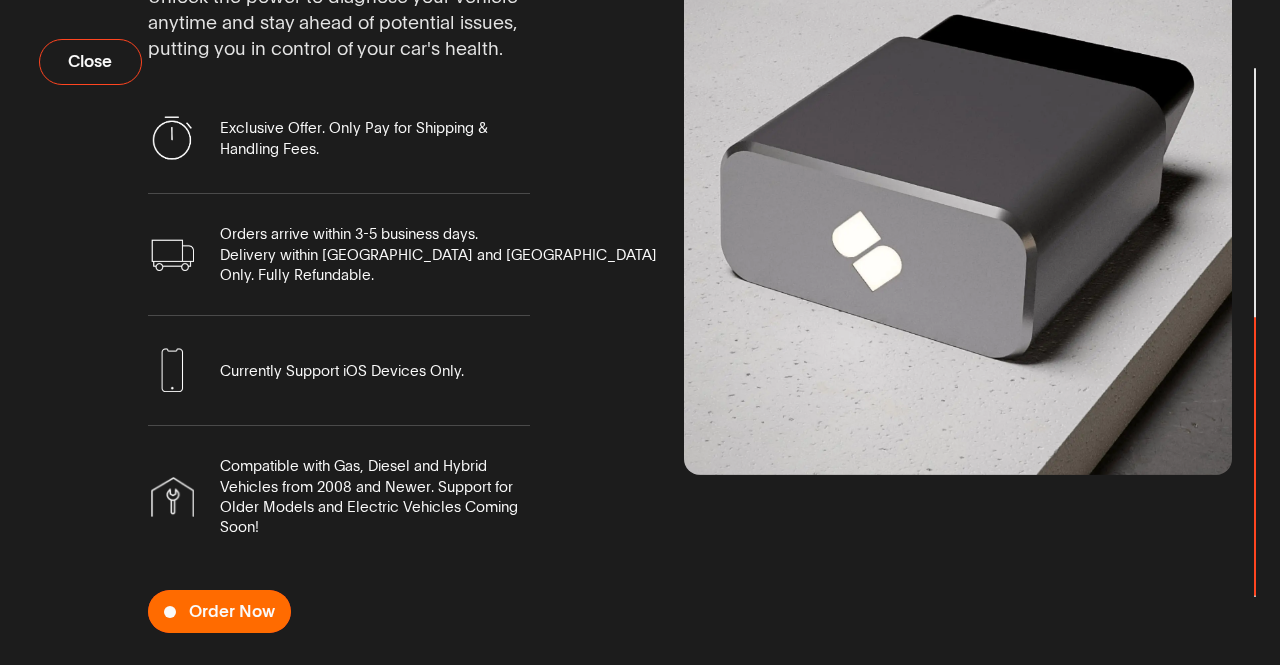 drag, startPoint x: 248, startPoint y: 604, endPoint x: 389, endPoint y: 565, distance: 146.29422 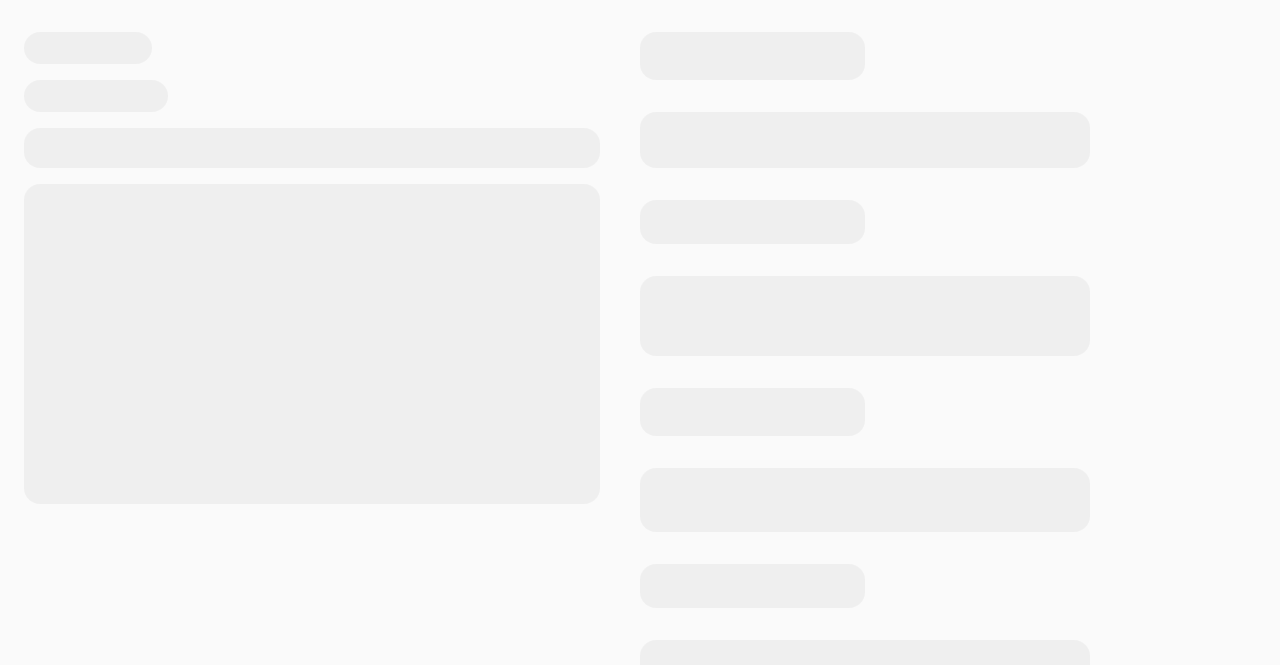 scroll, scrollTop: 0, scrollLeft: 0, axis: both 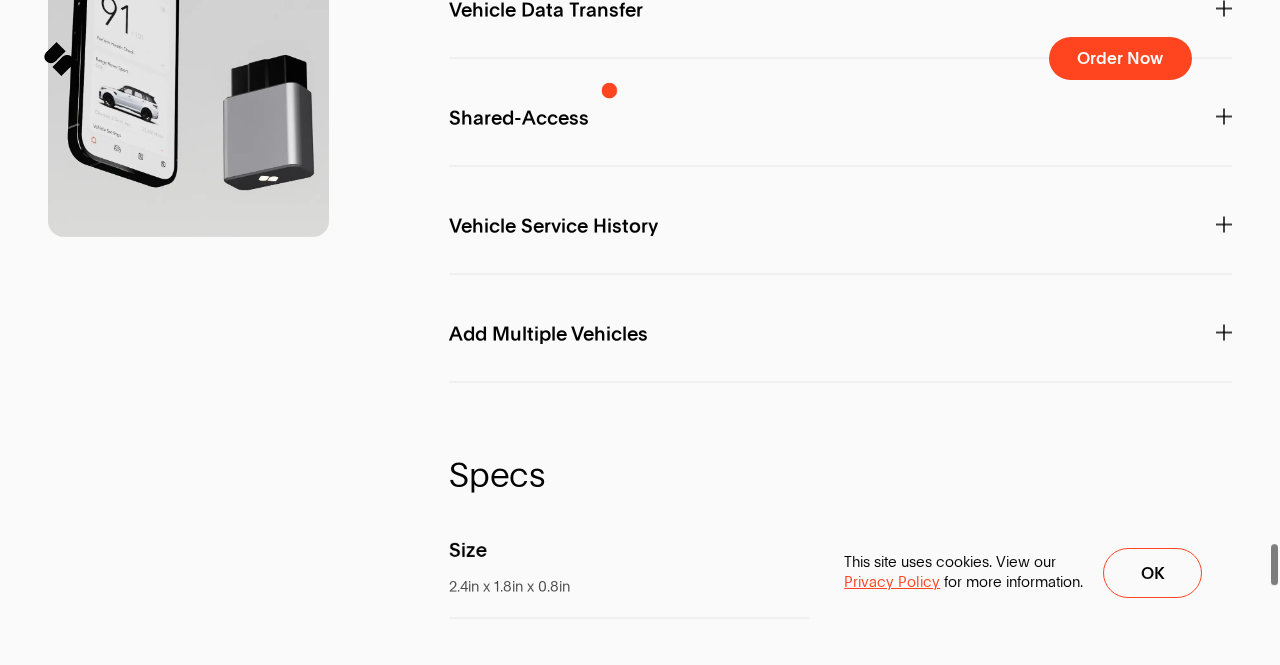 click on "Sparq Order Now" at bounding box center (640, 58) 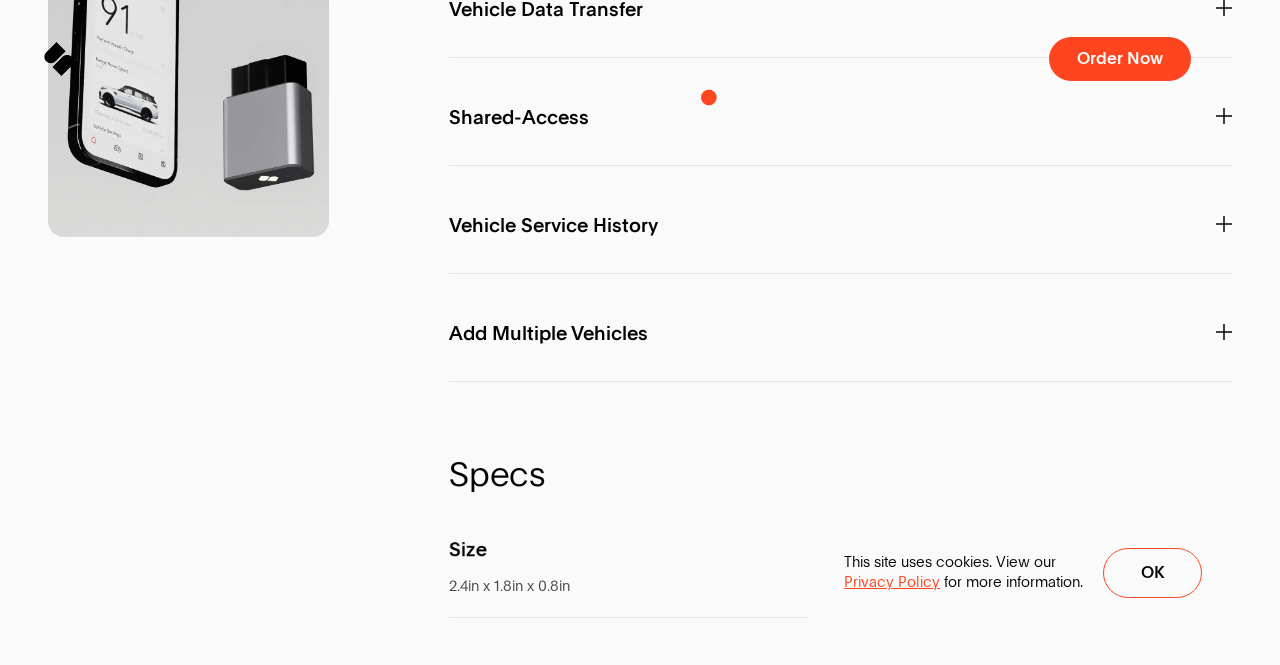 click on "On-Demand Diagnostics" at bounding box center (840, -207) 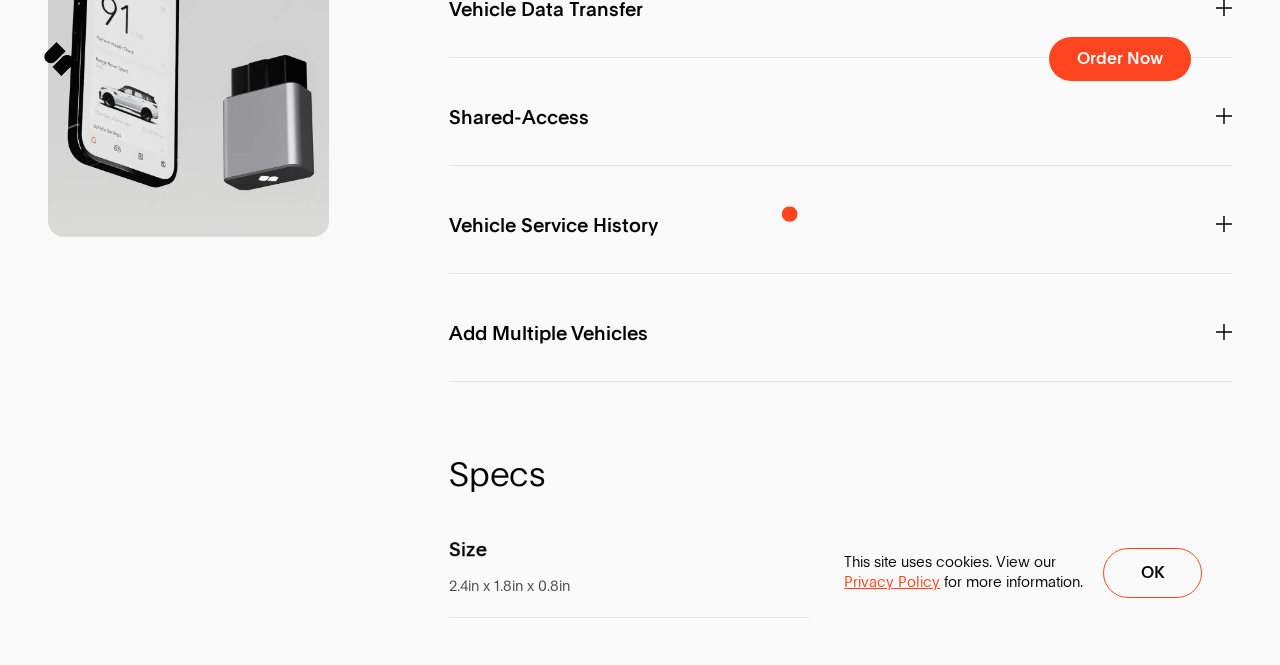 click on "Individualized Car Component Health Status" at bounding box center (840, -99) 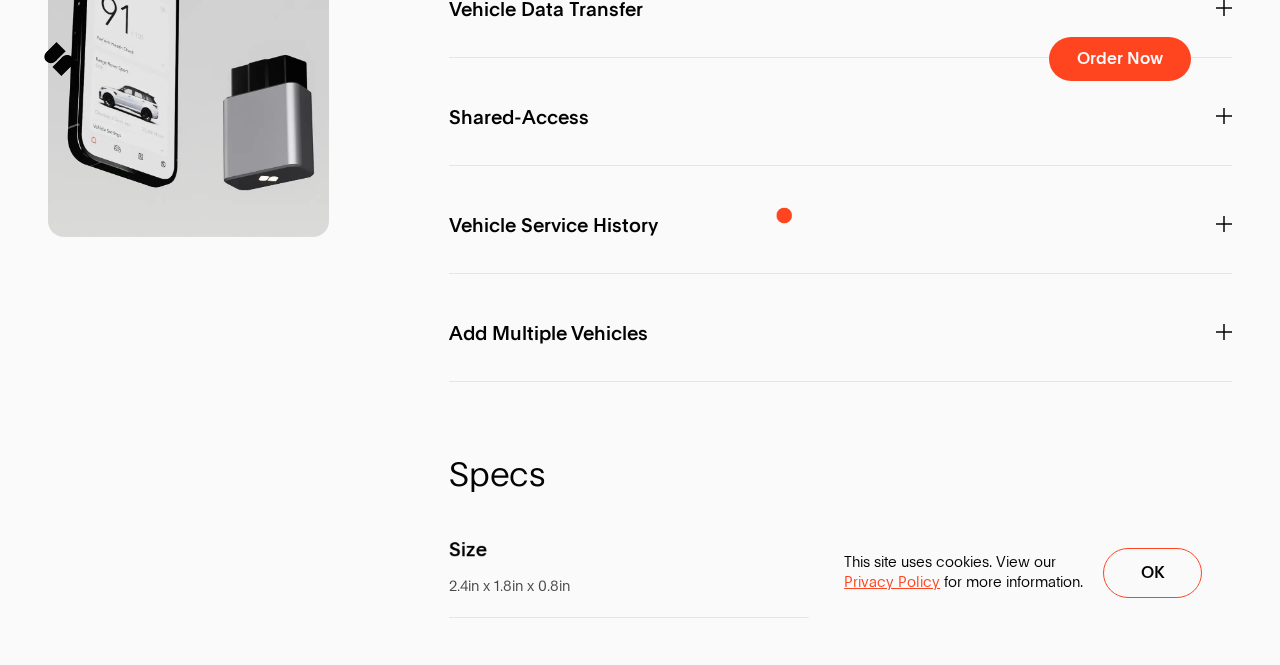 click on "Vehicle Data Transfer" at bounding box center (840, 9) 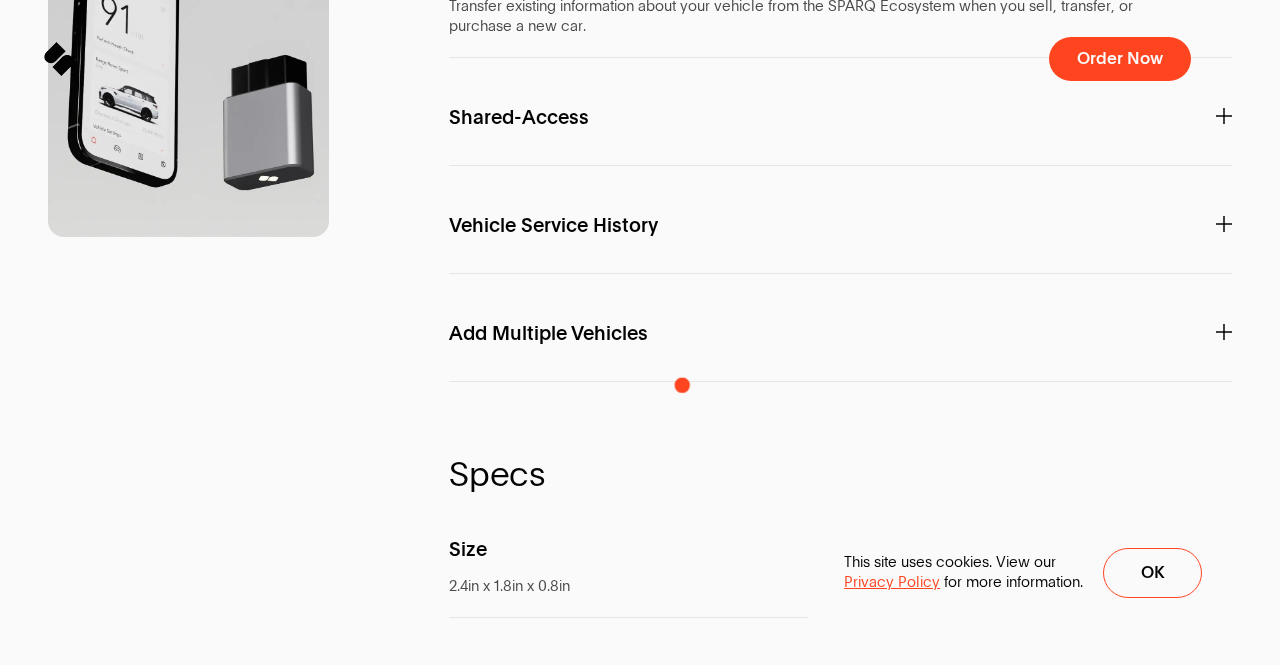 click on "Shared-Access" at bounding box center (840, 117) 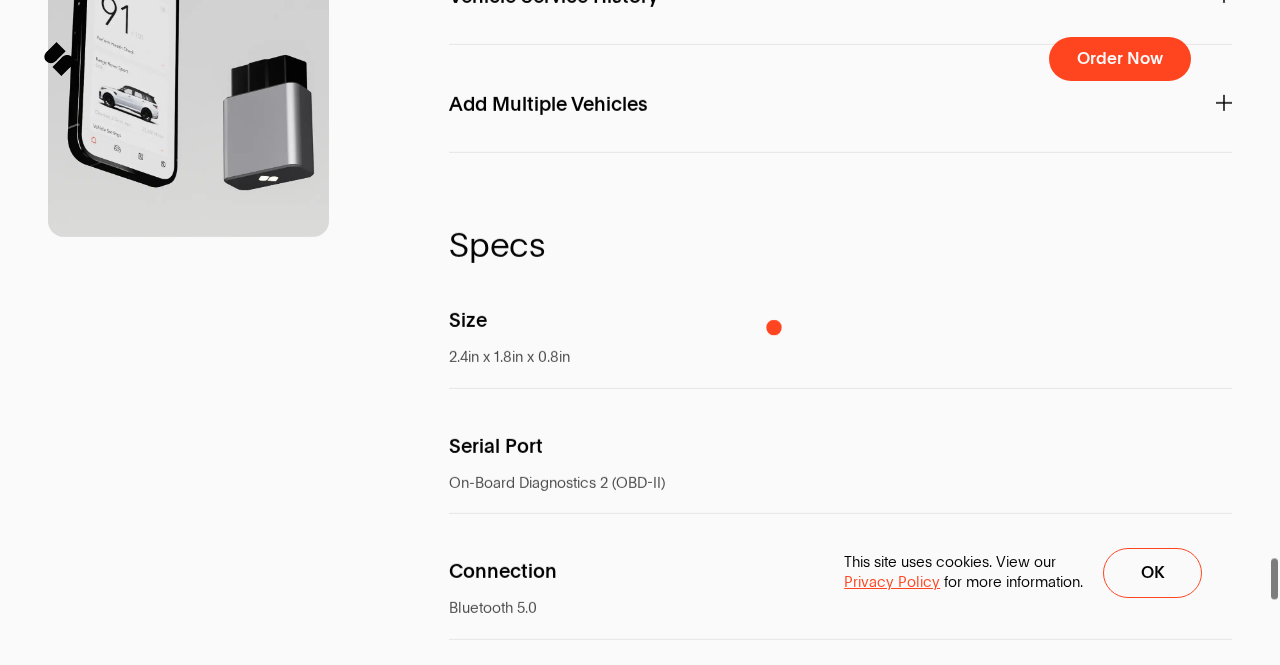 click on "Vehicle Service History Create registration, inspection, and service records with reminders on the SPARQ App. Providing you with  a single destination point for all your vehicle records." at bounding box center [840, 7] 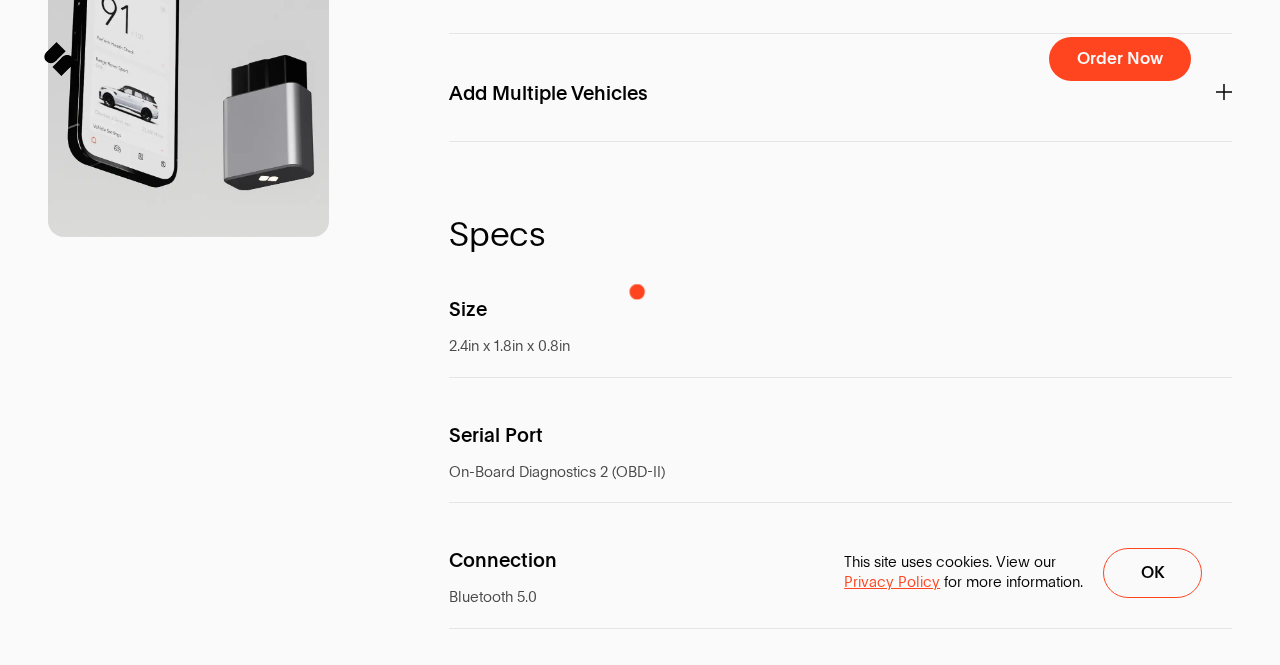 click on "Vehicle Service History" at bounding box center (553, -14) 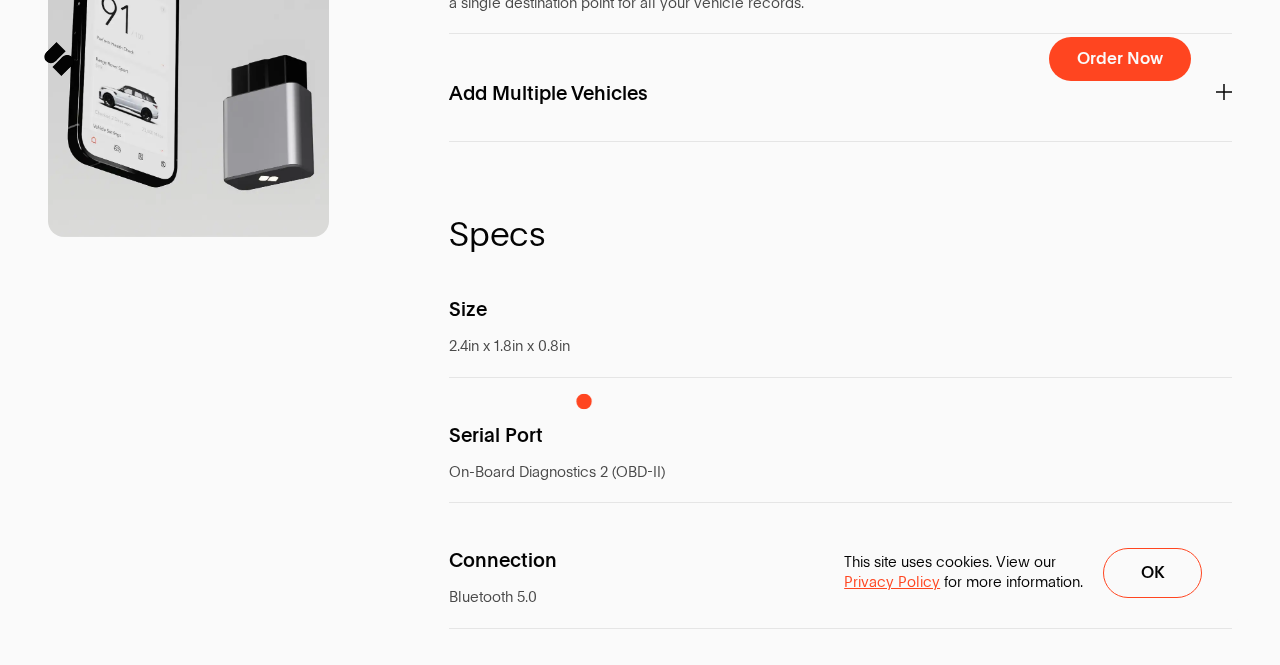 click on "Add Multiple Vehicles" at bounding box center [548, 94] 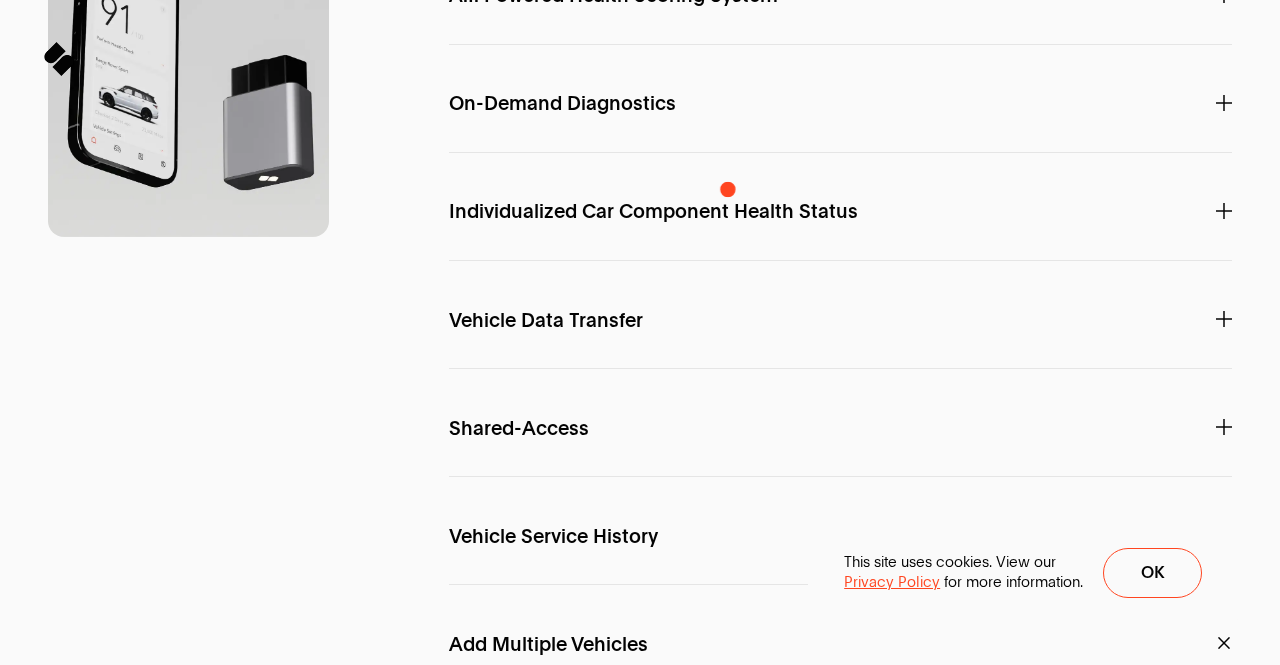 click on "SPARQ A.I." at bounding box center (840, -112) 